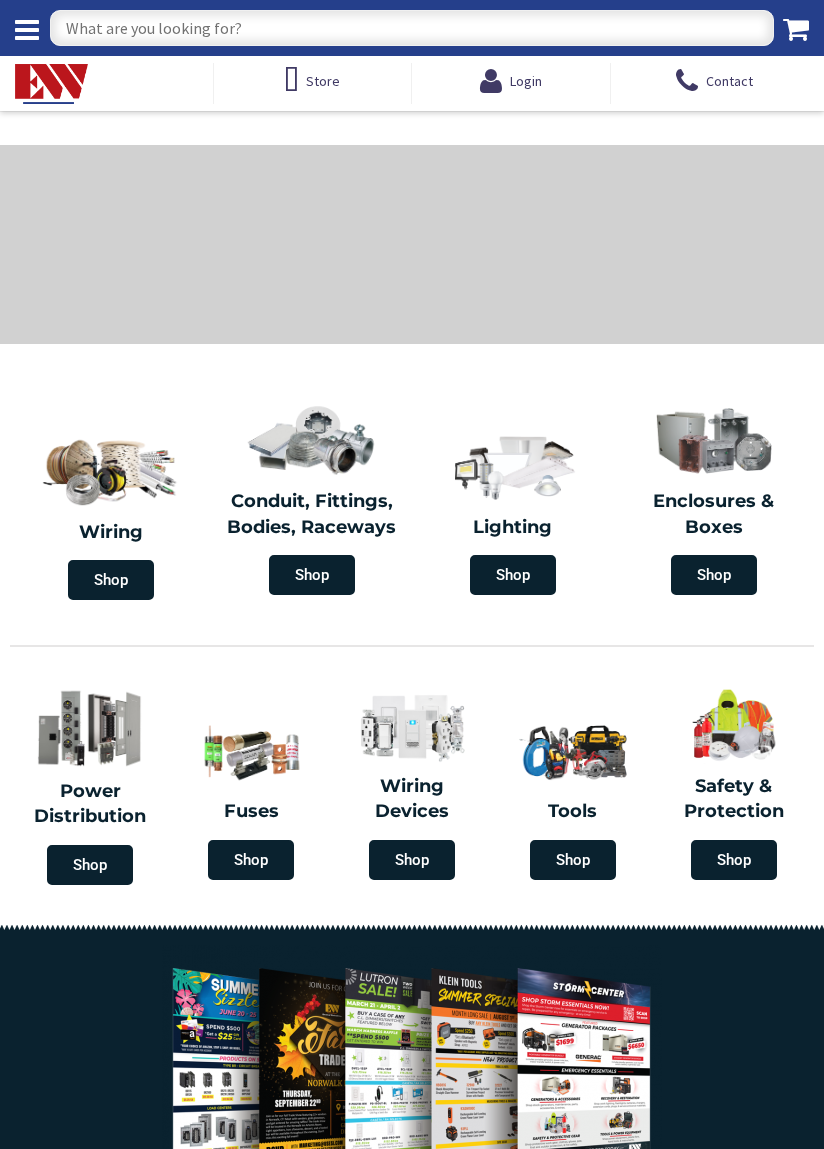 scroll, scrollTop: 0, scrollLeft: 0, axis: both 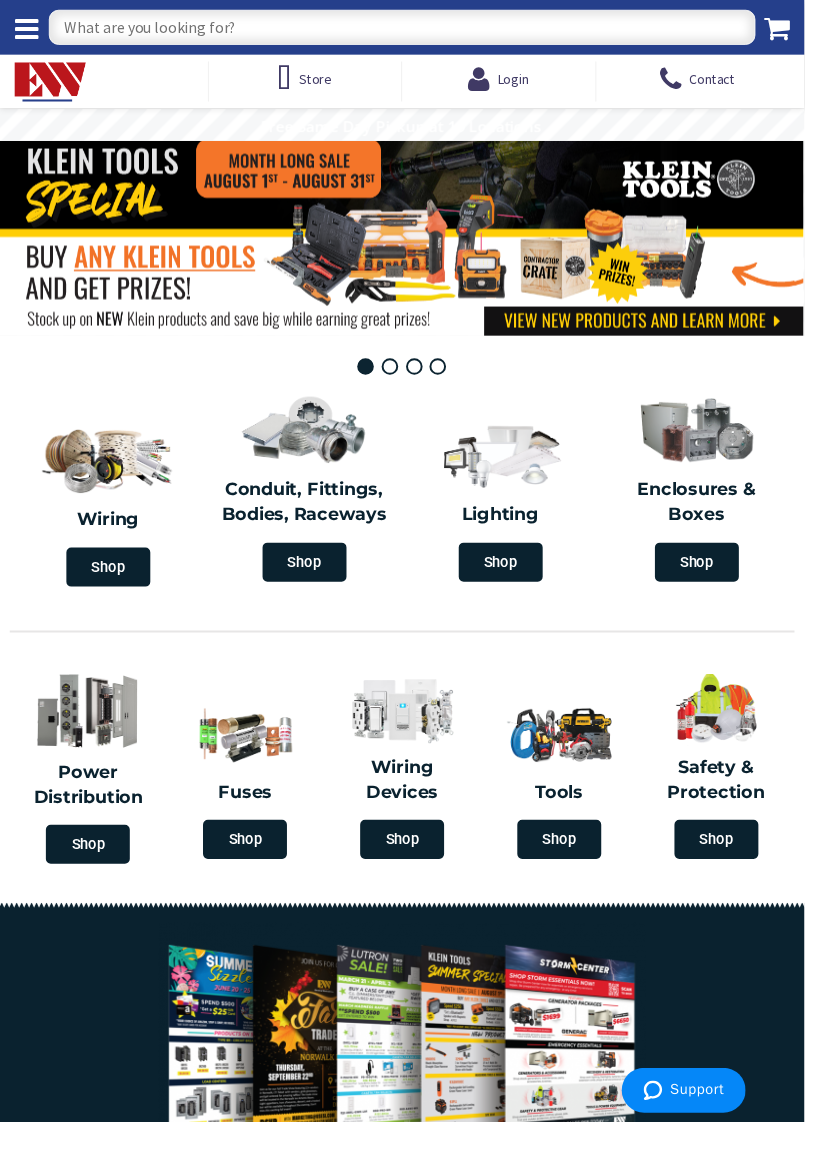 click at bounding box center (412, 28) 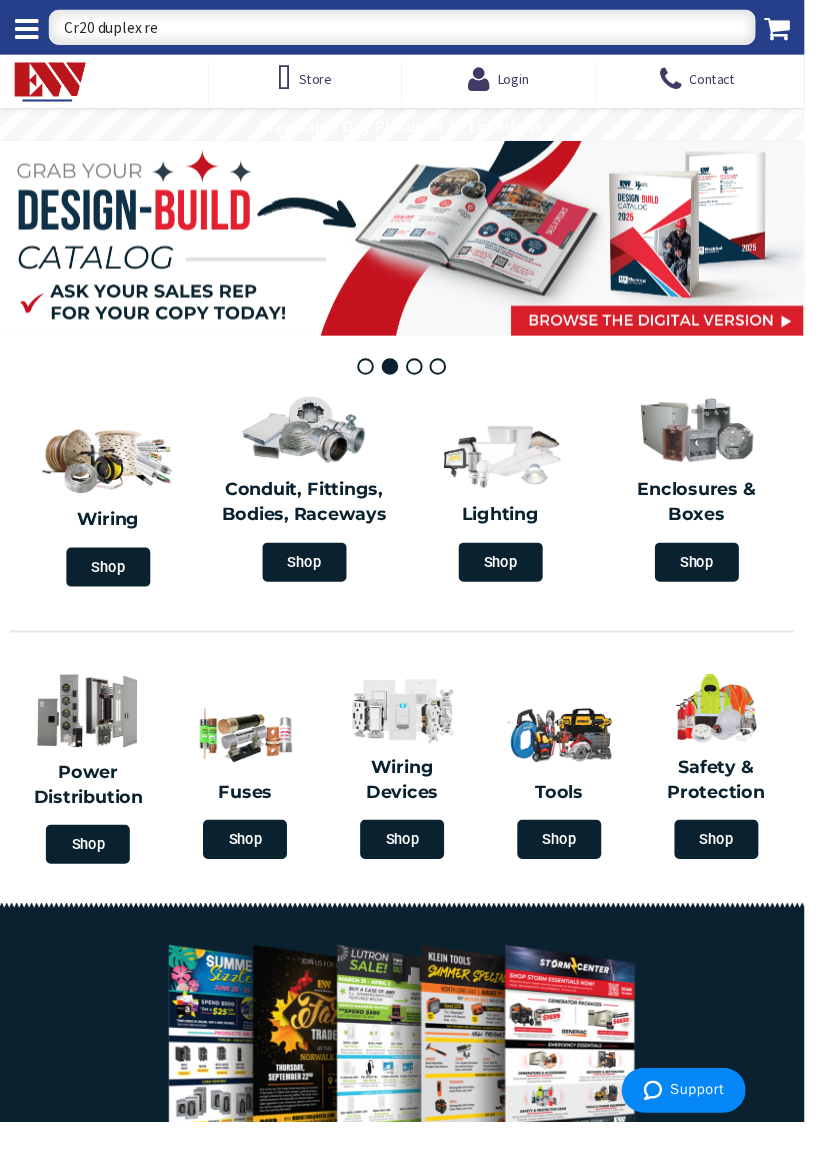 type on "Cr20 duplex rec" 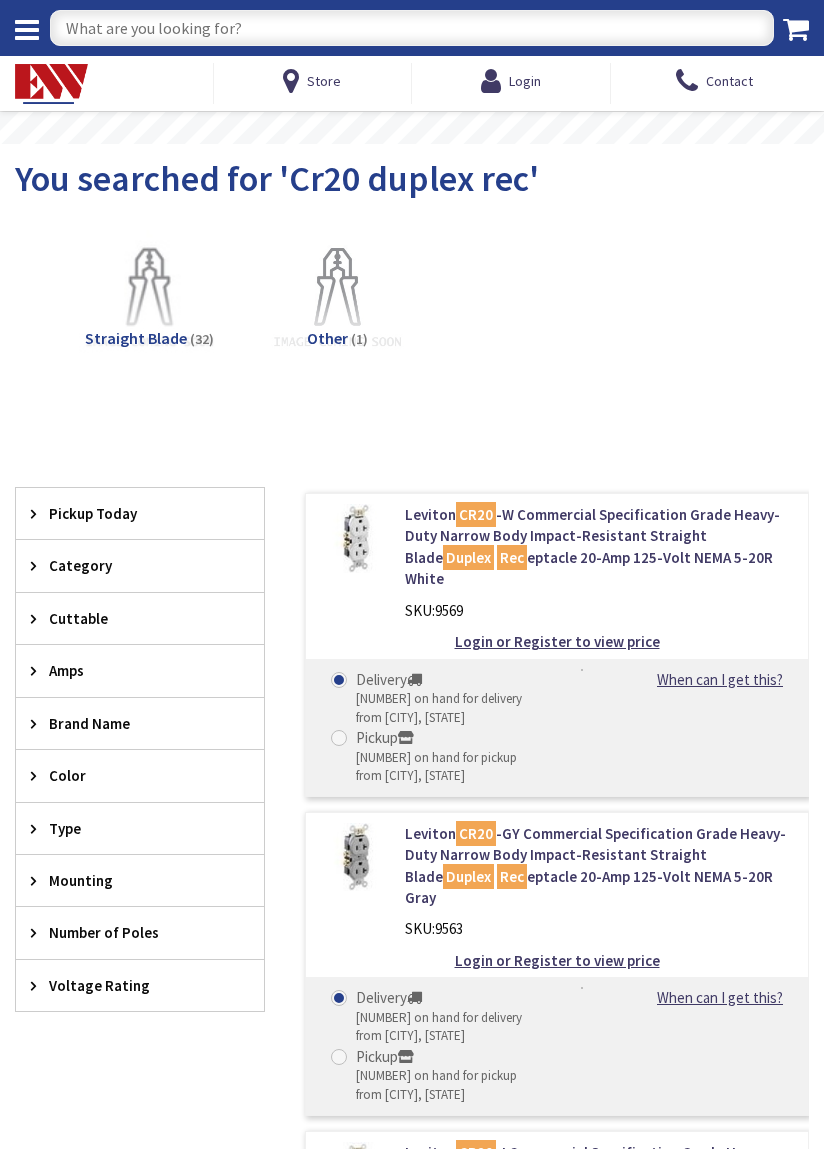scroll, scrollTop: 0, scrollLeft: 0, axis: both 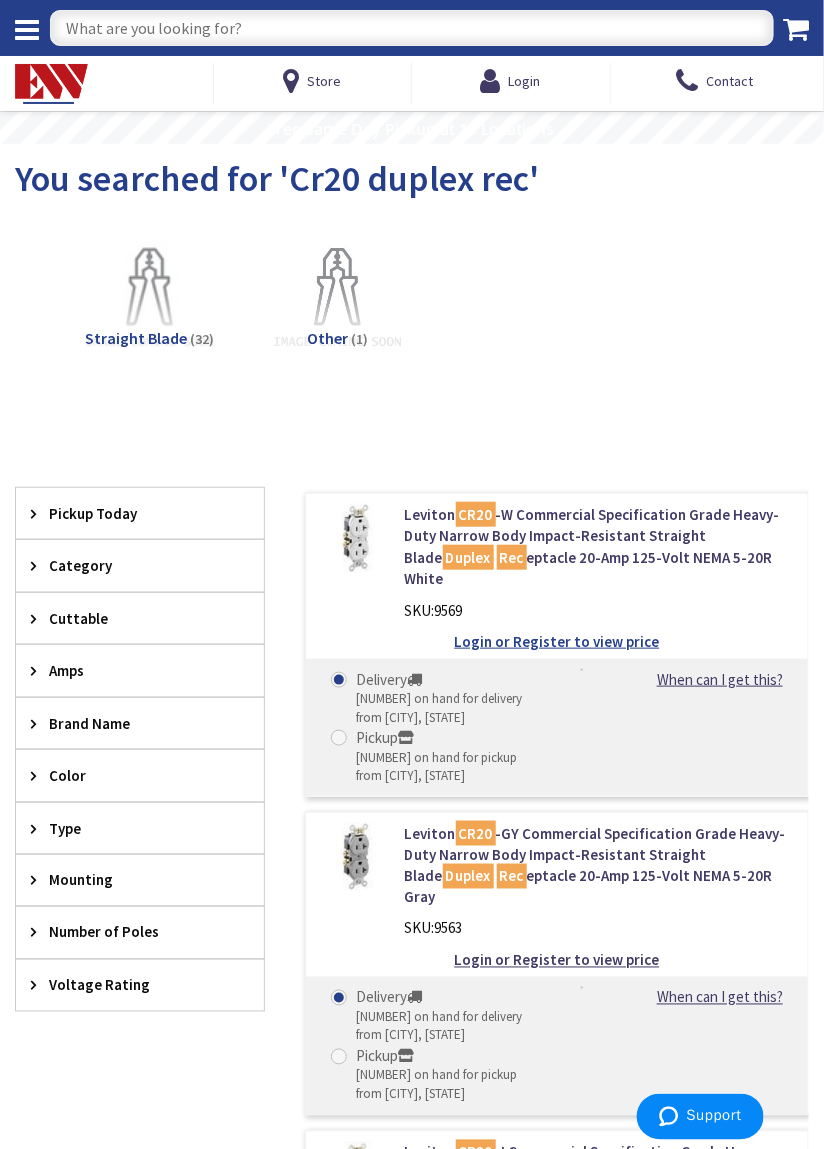 click on "Login or Register to view price" at bounding box center (557, 641) 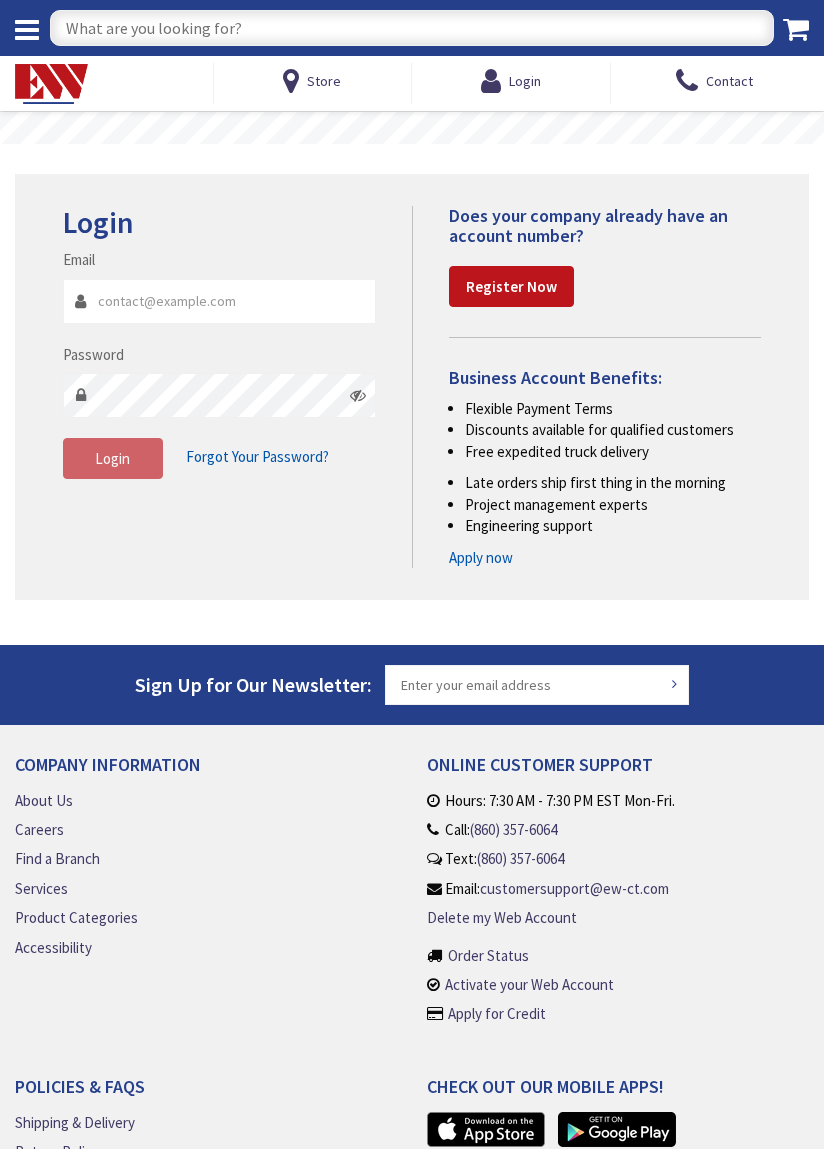 scroll, scrollTop: 0, scrollLeft: 0, axis: both 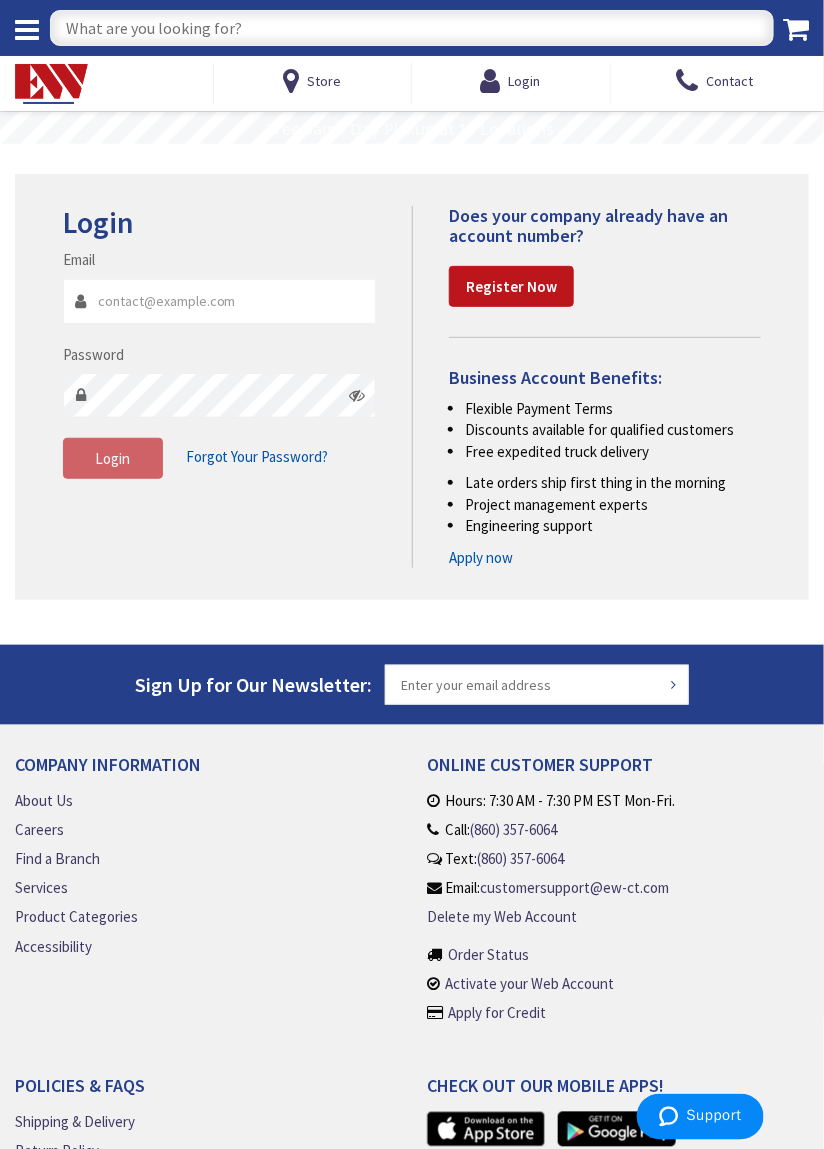 click on "Email" at bounding box center (219, 301) 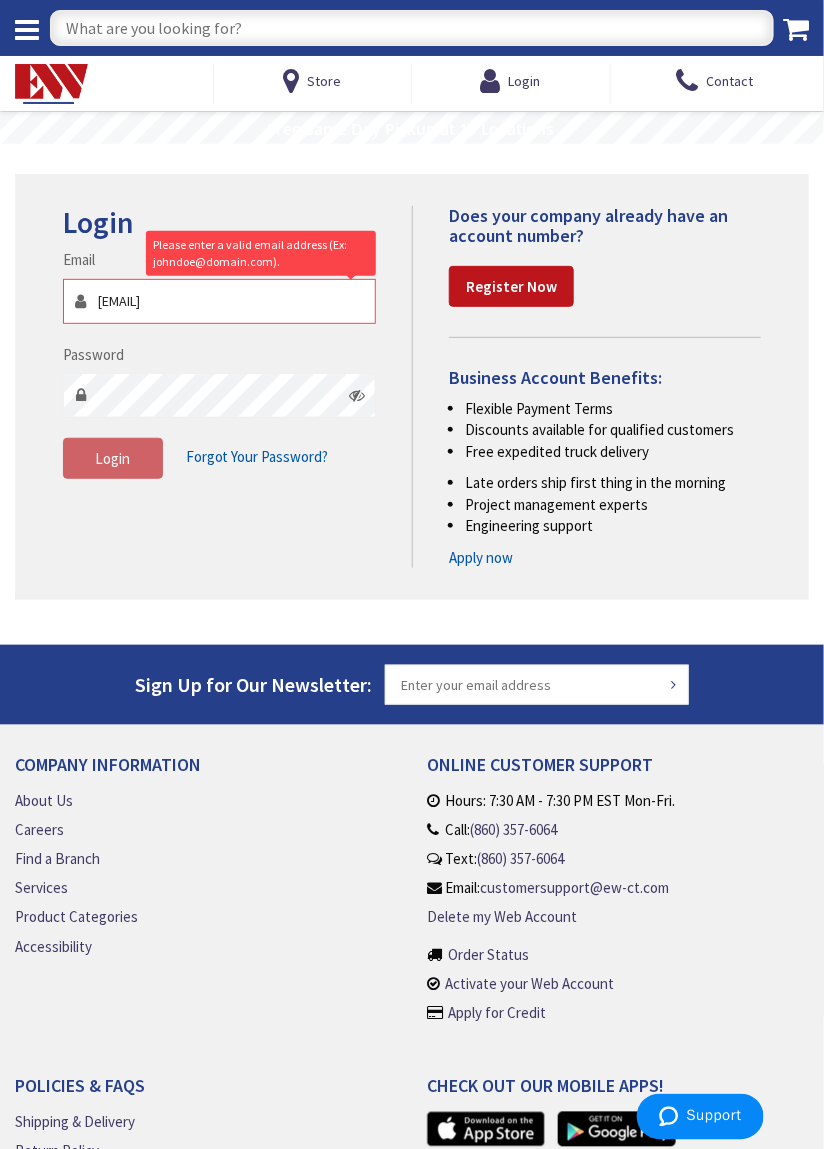 type on "arne@sampsonelect" 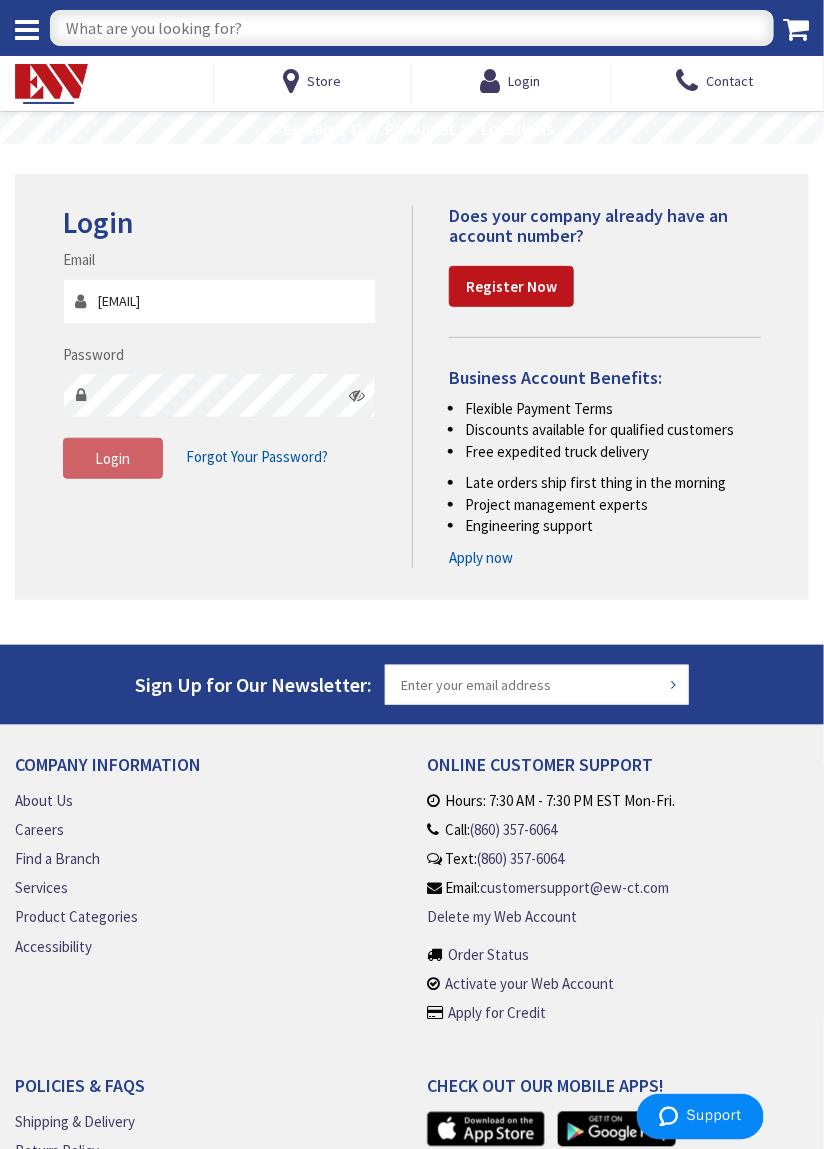 type on "[EMAIL]" 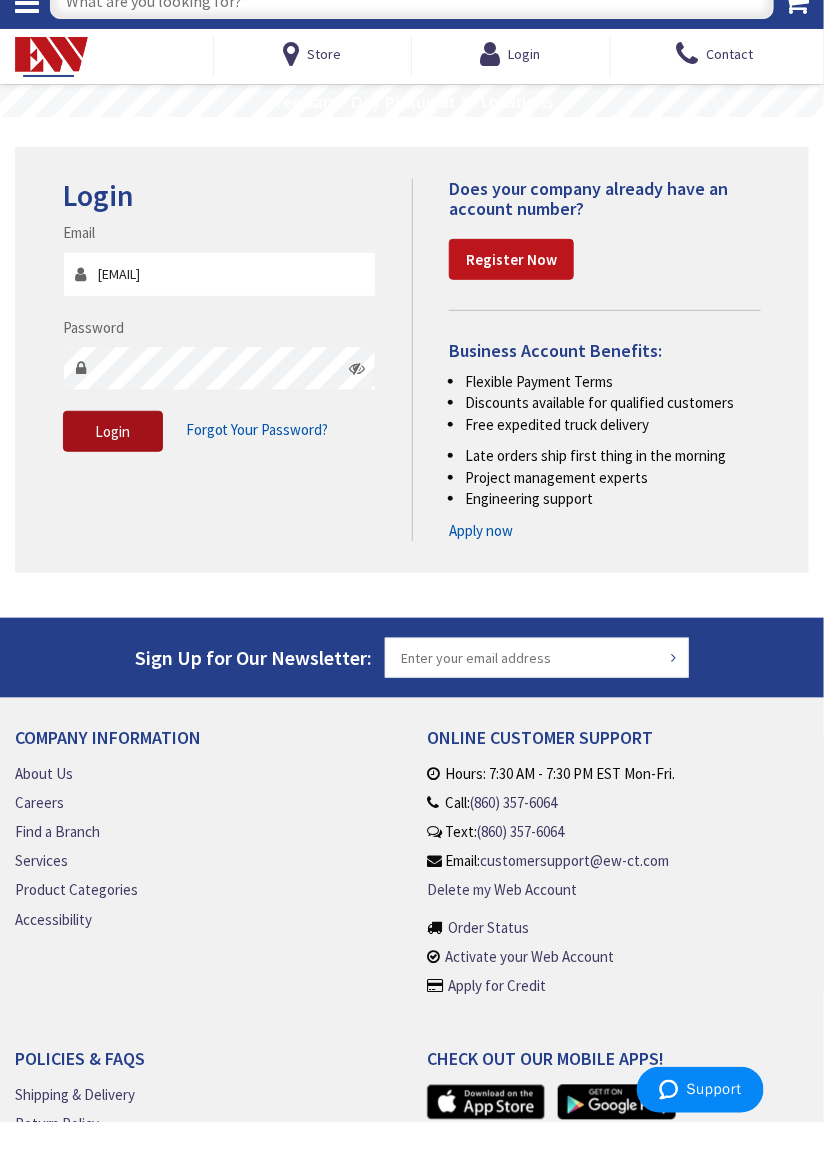 click on "Login" at bounding box center (112, 458) 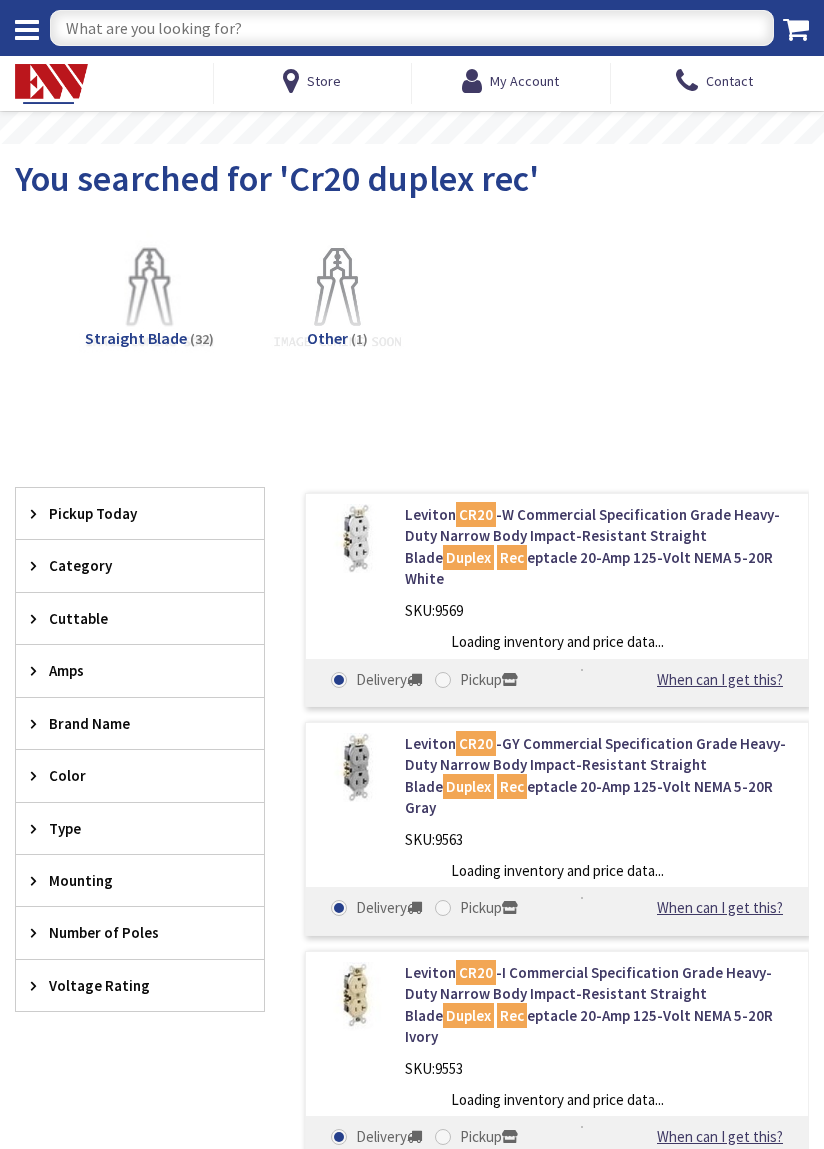 scroll, scrollTop: 0, scrollLeft: 0, axis: both 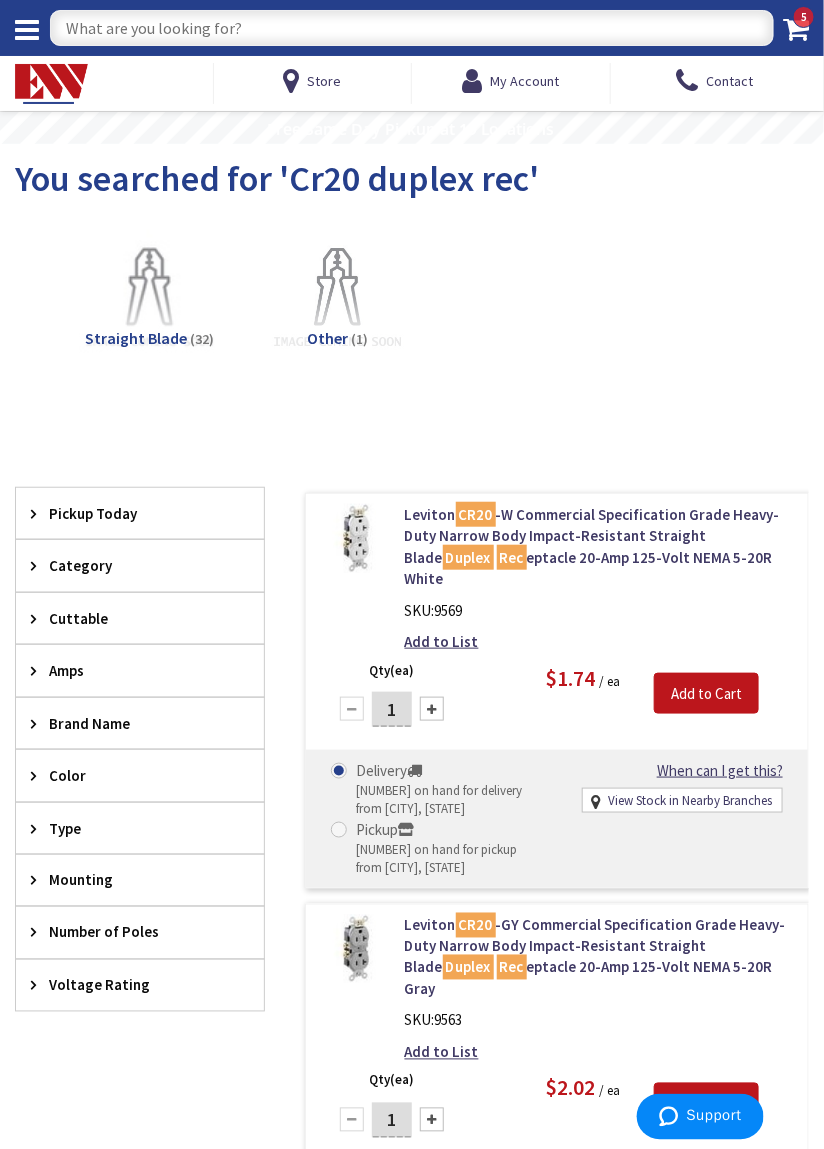 click at bounding box center [412, 28] 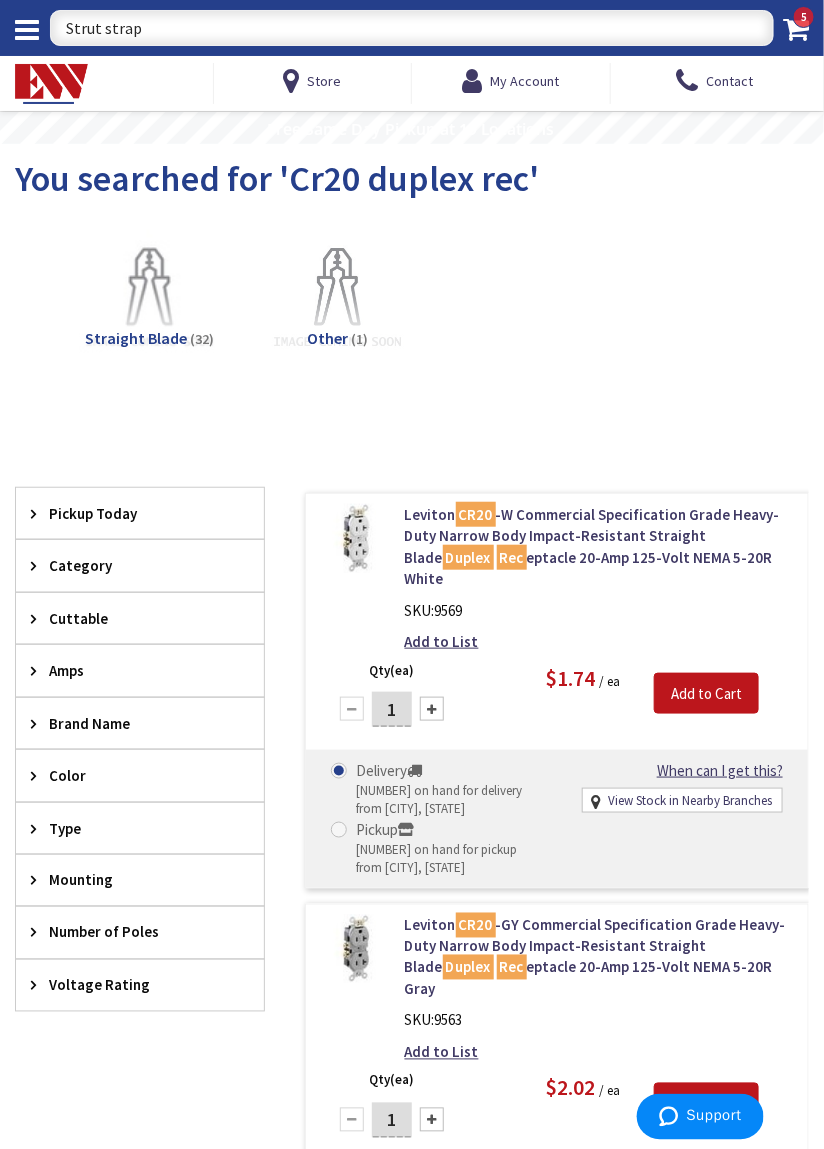 type on "Strut straps" 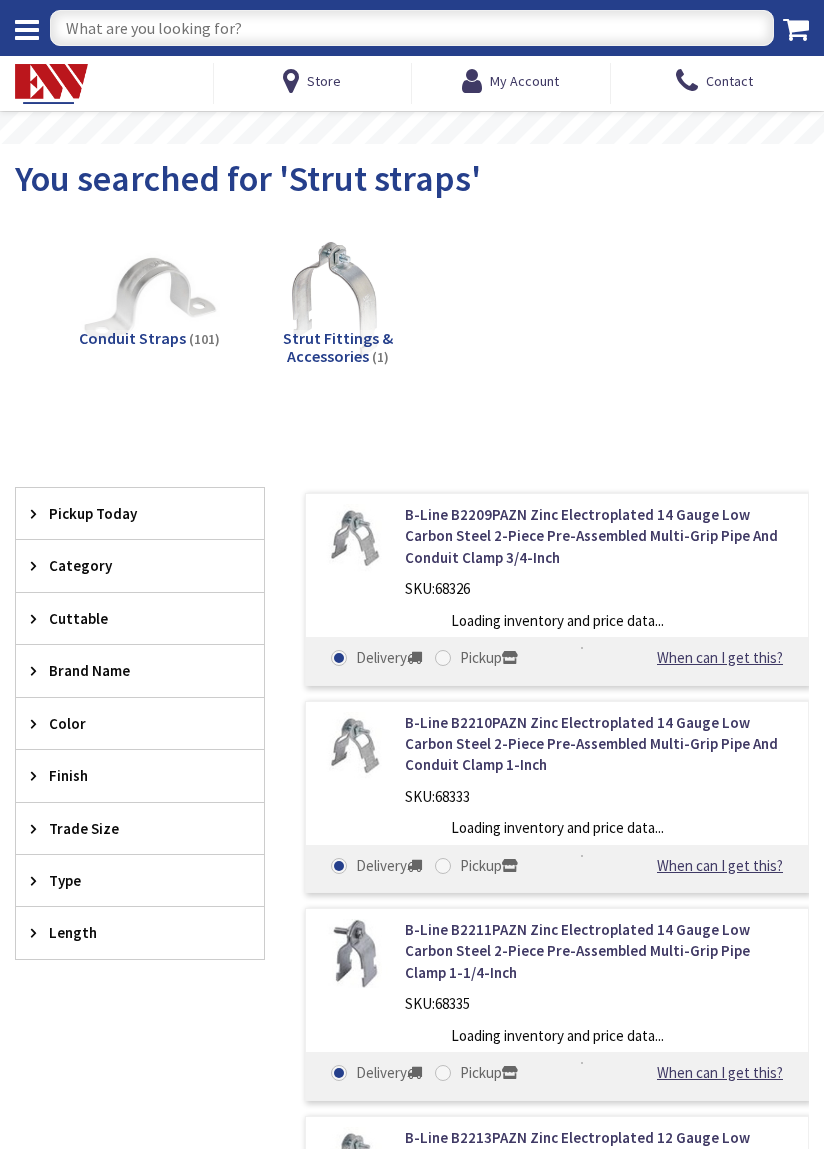 scroll, scrollTop: 0, scrollLeft: 0, axis: both 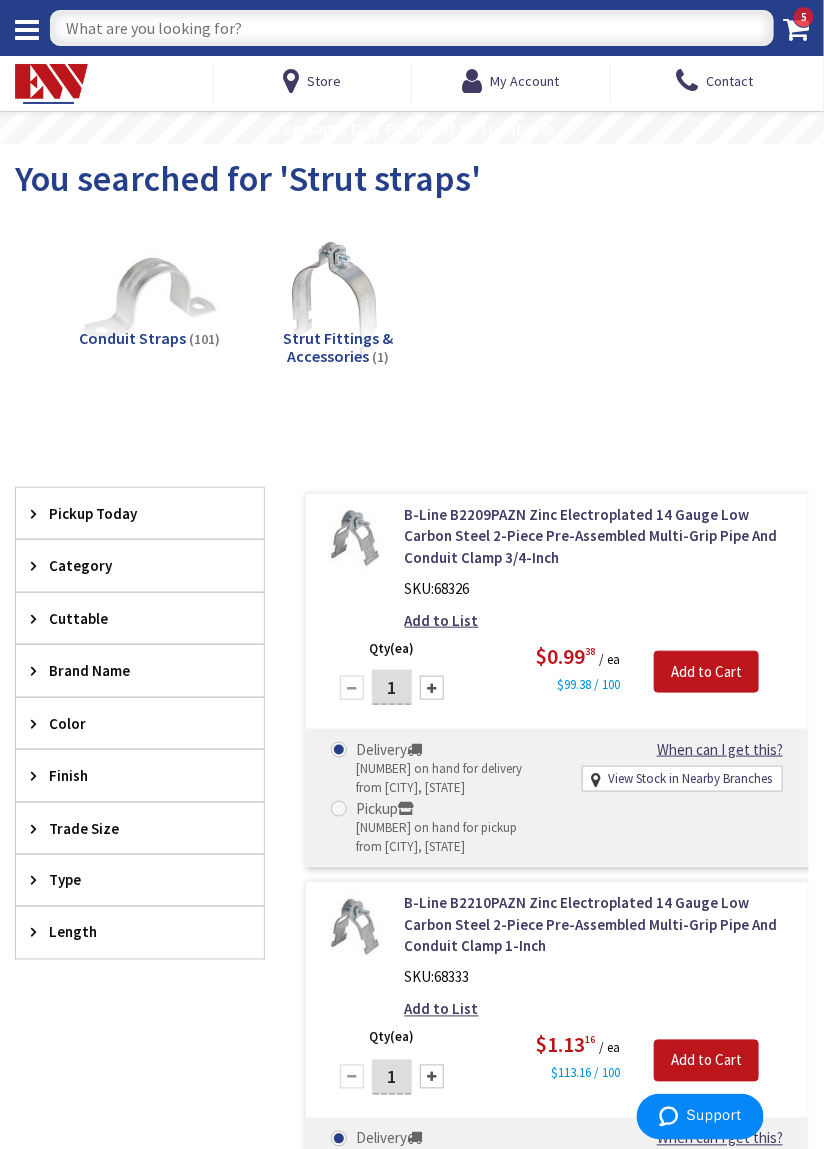 click at bounding box center [412, 28] 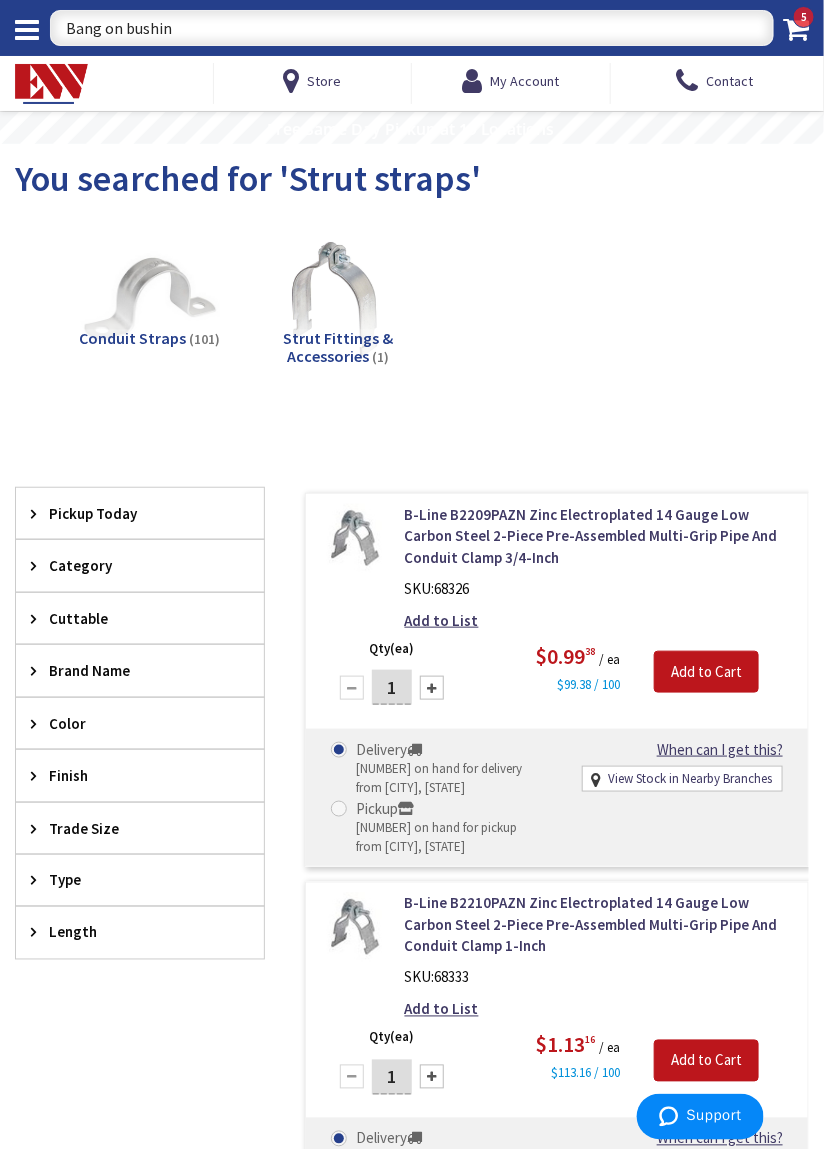 type on "Bang on bushing" 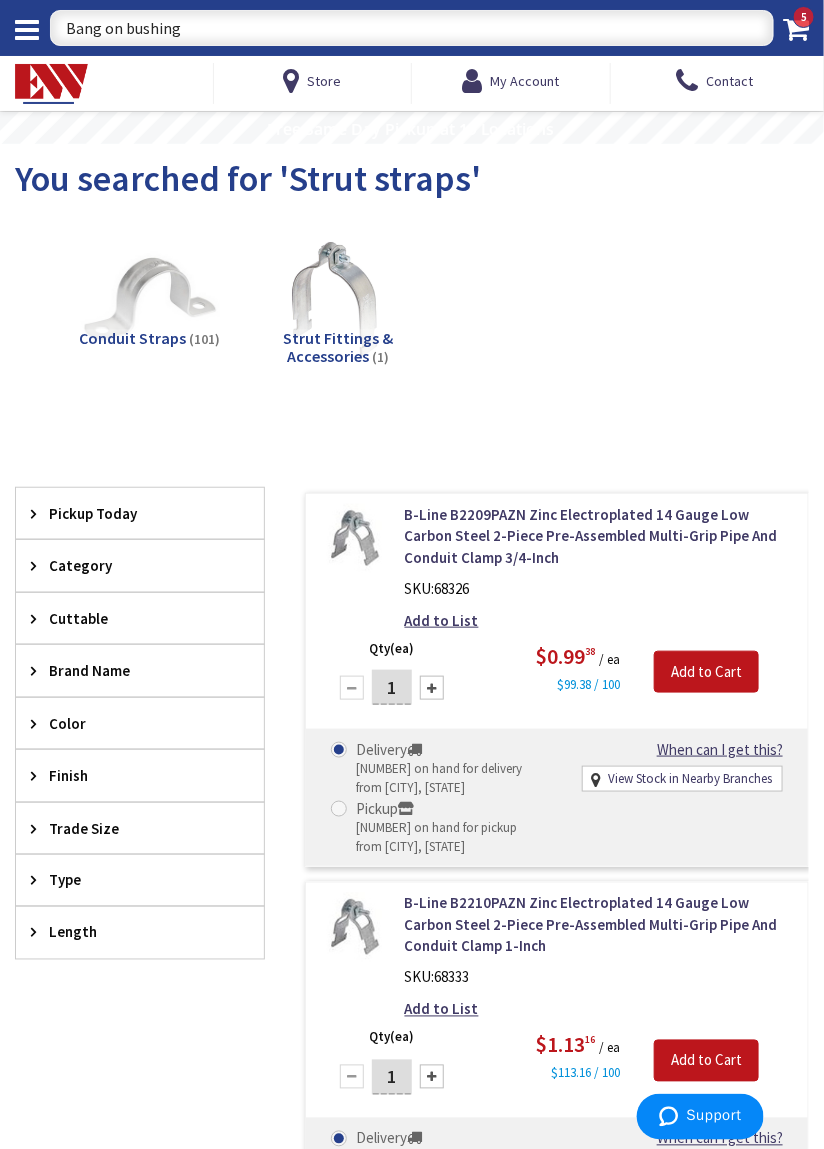 click on "Bang on bushing" at bounding box center (412, 28) 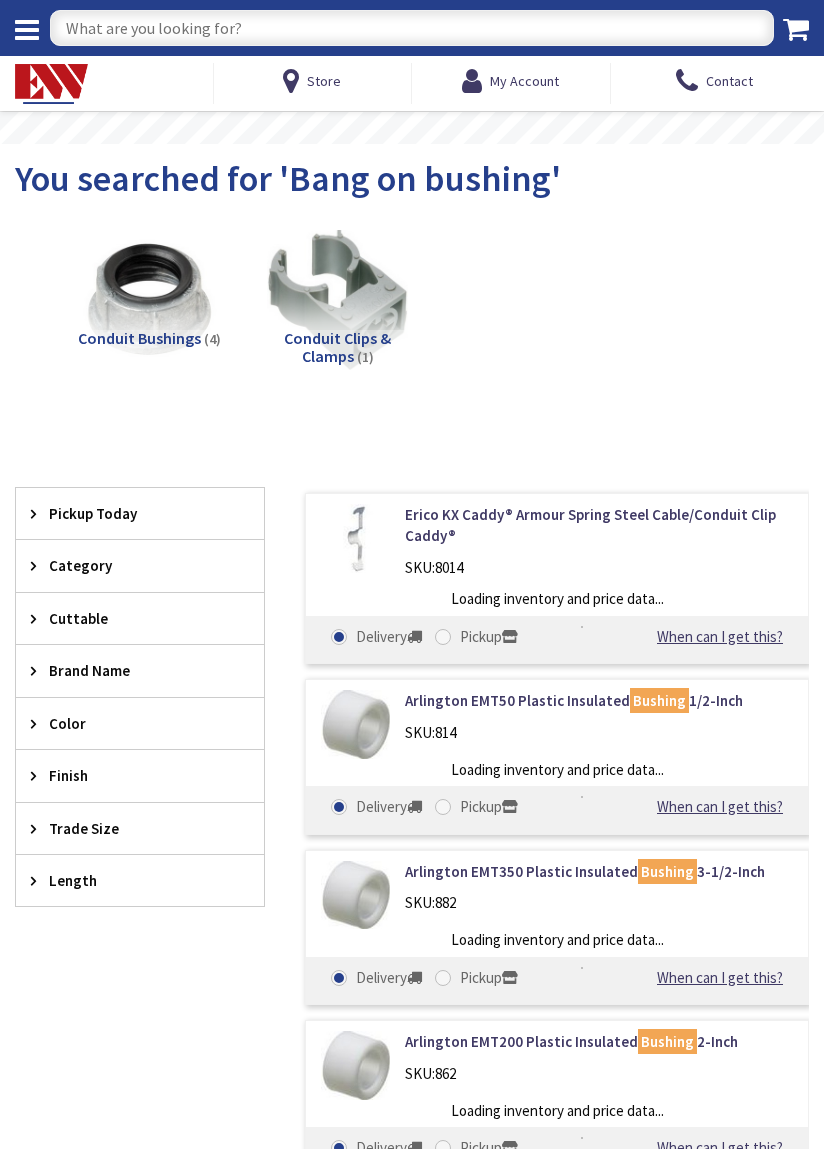 scroll, scrollTop: 0, scrollLeft: 0, axis: both 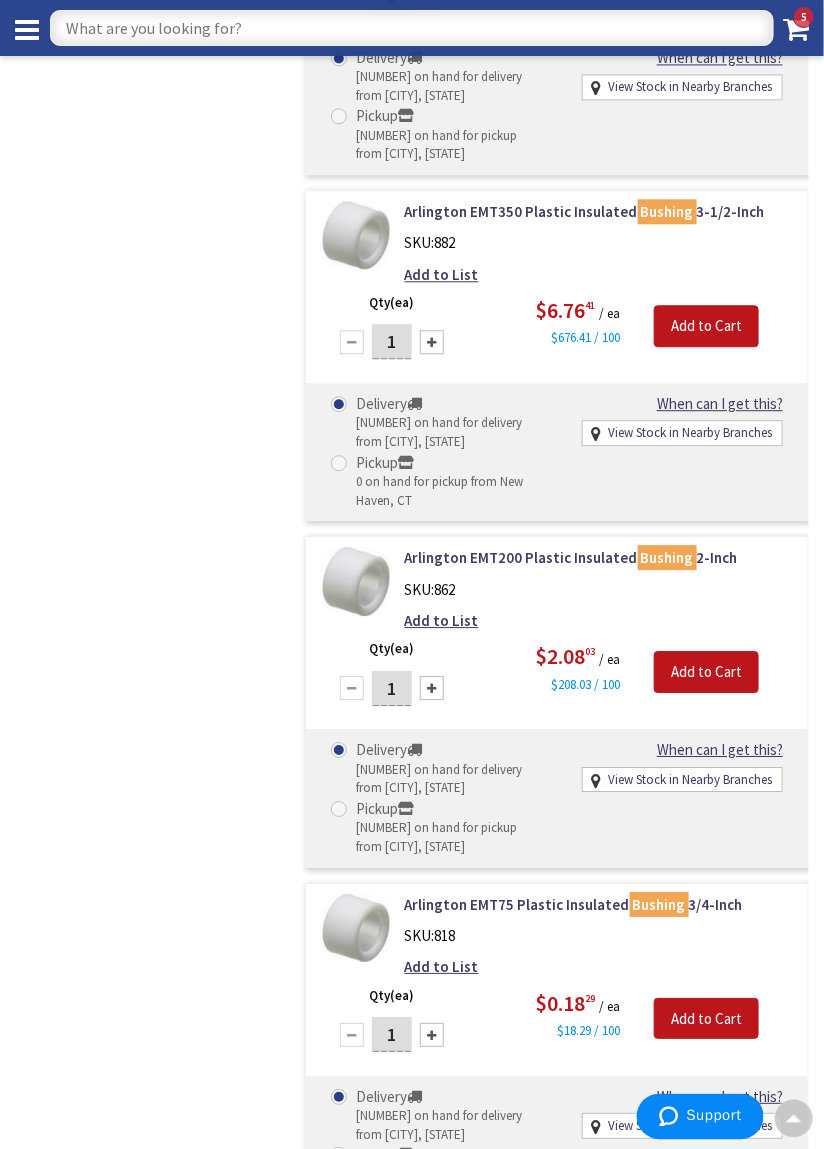 click at bounding box center [412, 28] 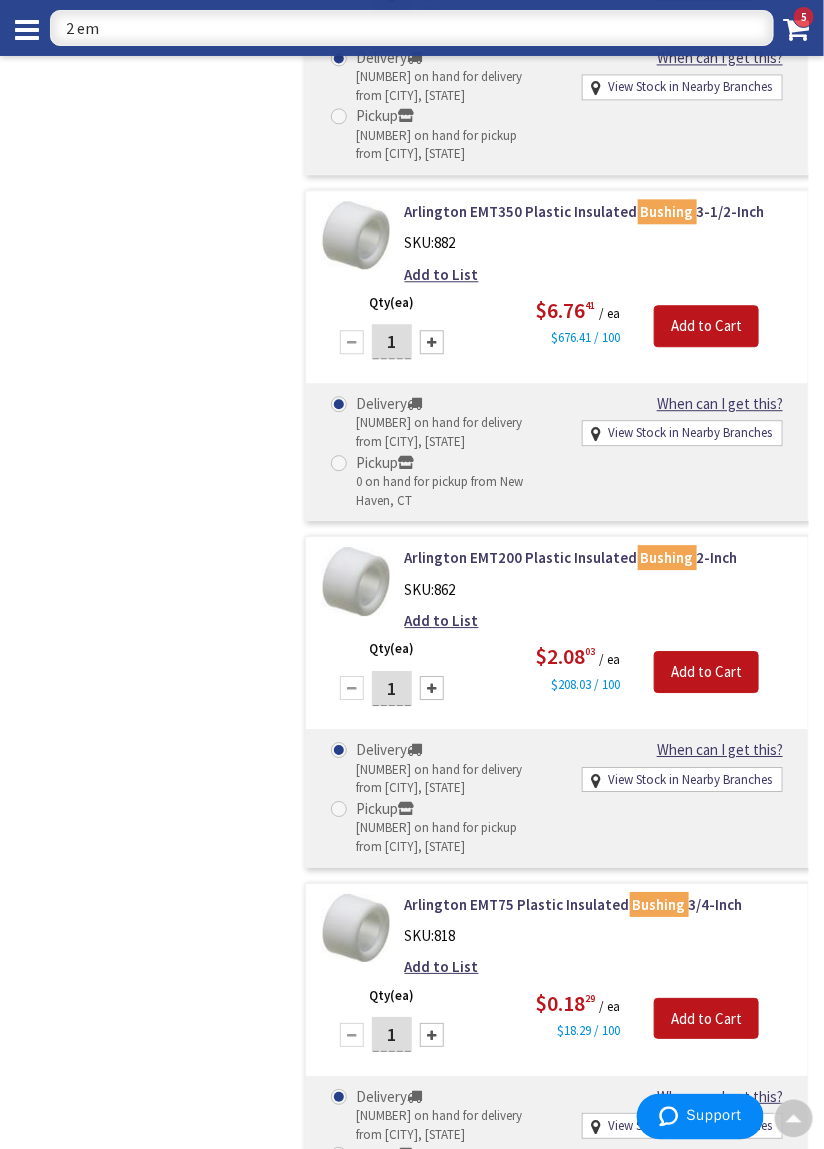 type on "2 emt" 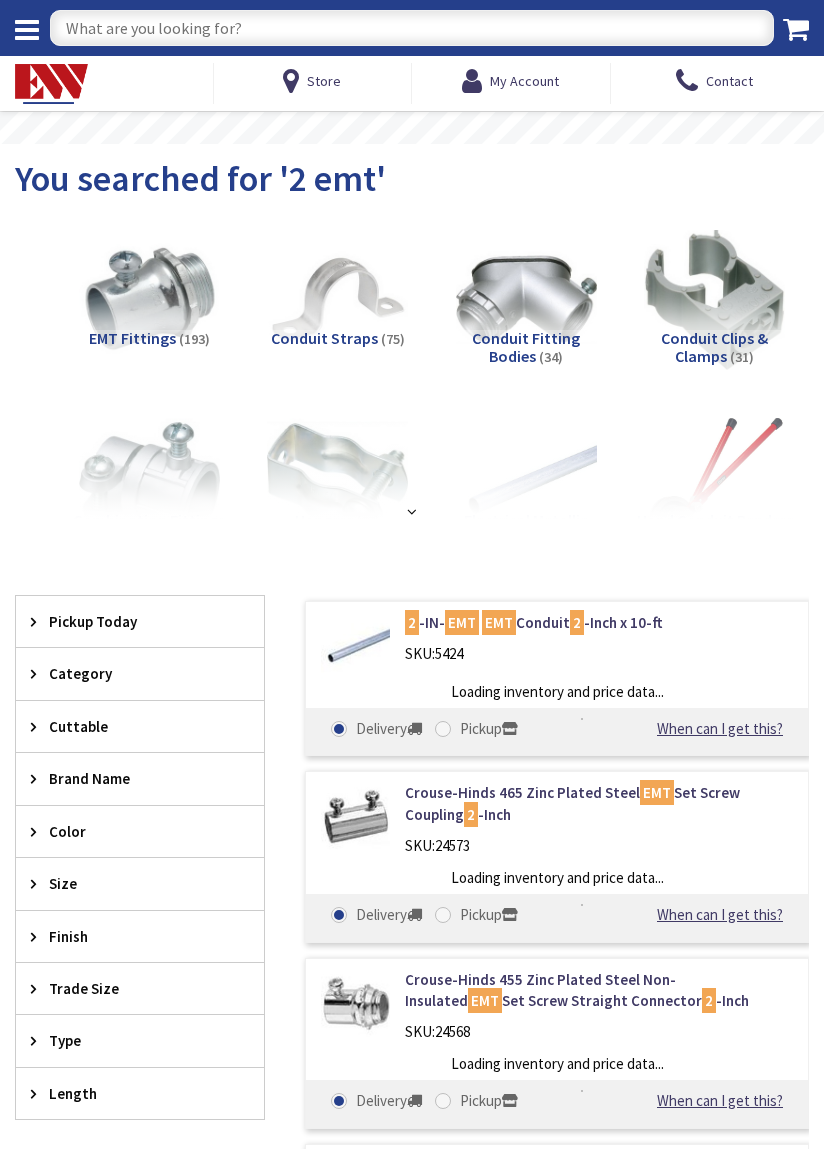scroll, scrollTop: 0, scrollLeft: 0, axis: both 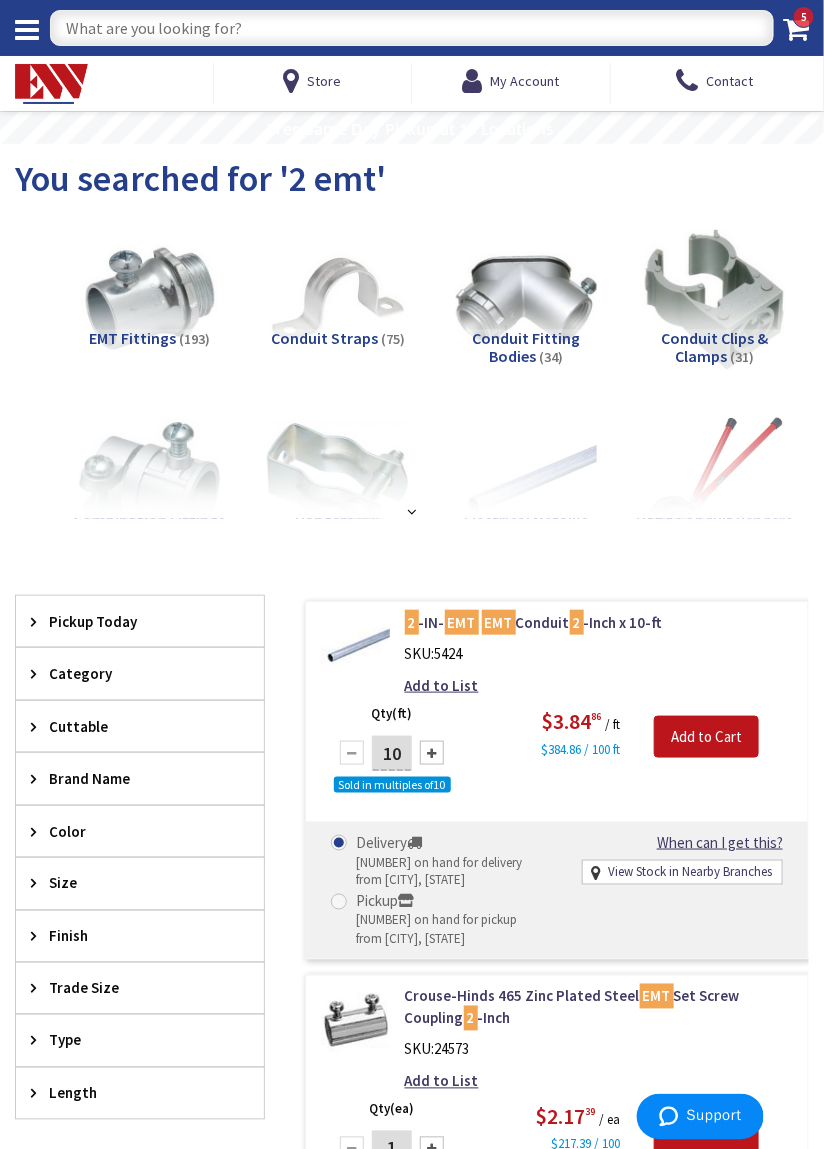 click at bounding box center [412, 28] 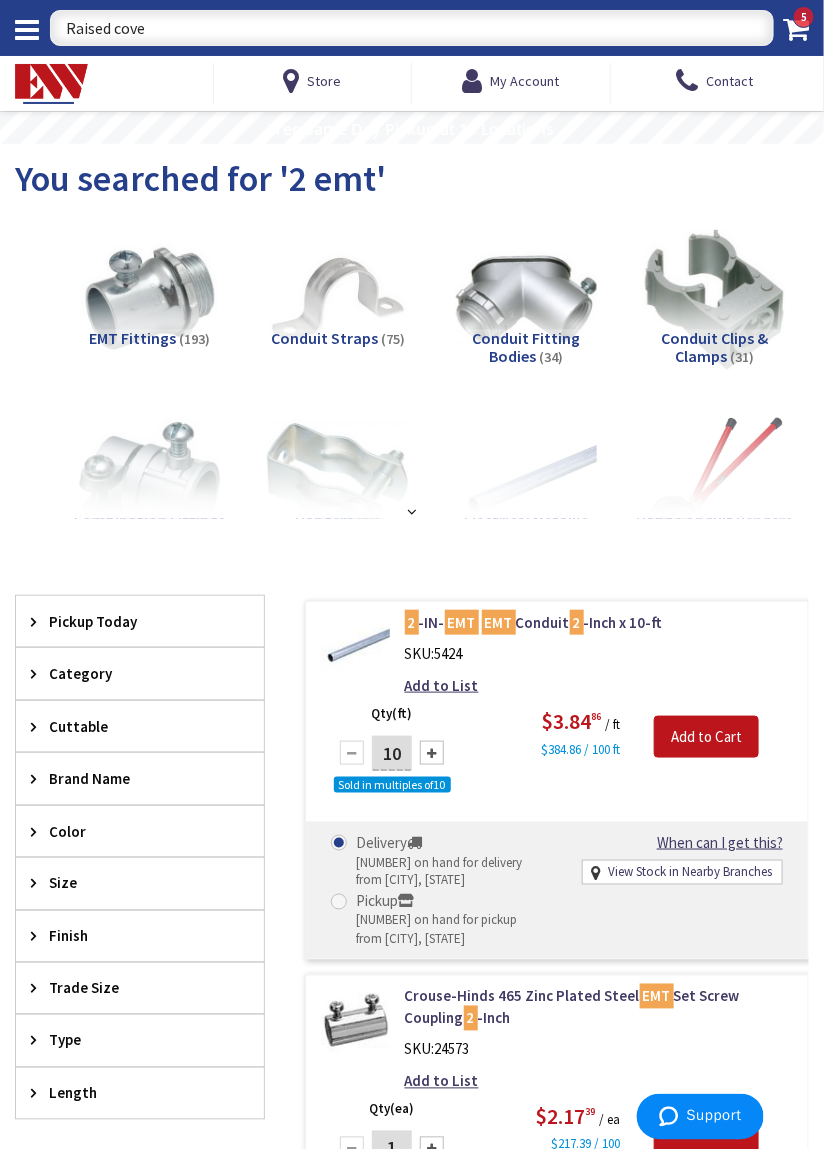 type on "Raised cover" 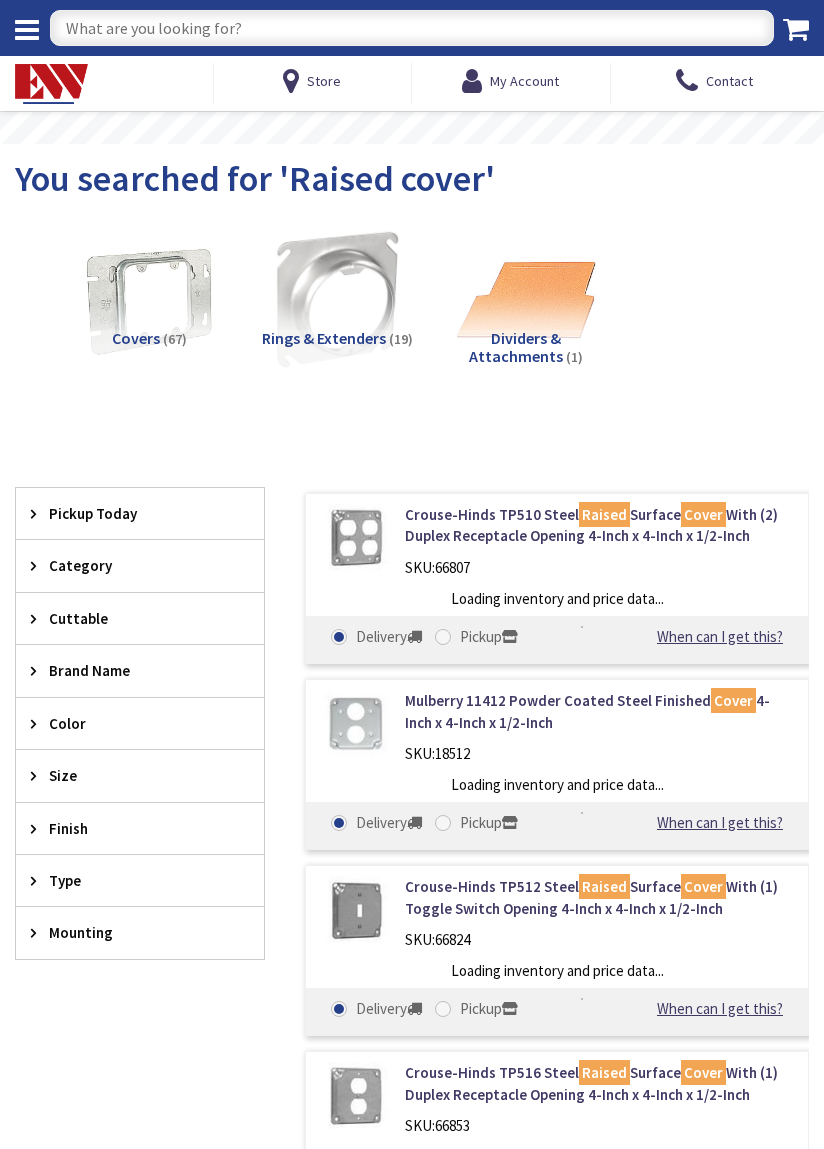 scroll, scrollTop: 0, scrollLeft: 0, axis: both 